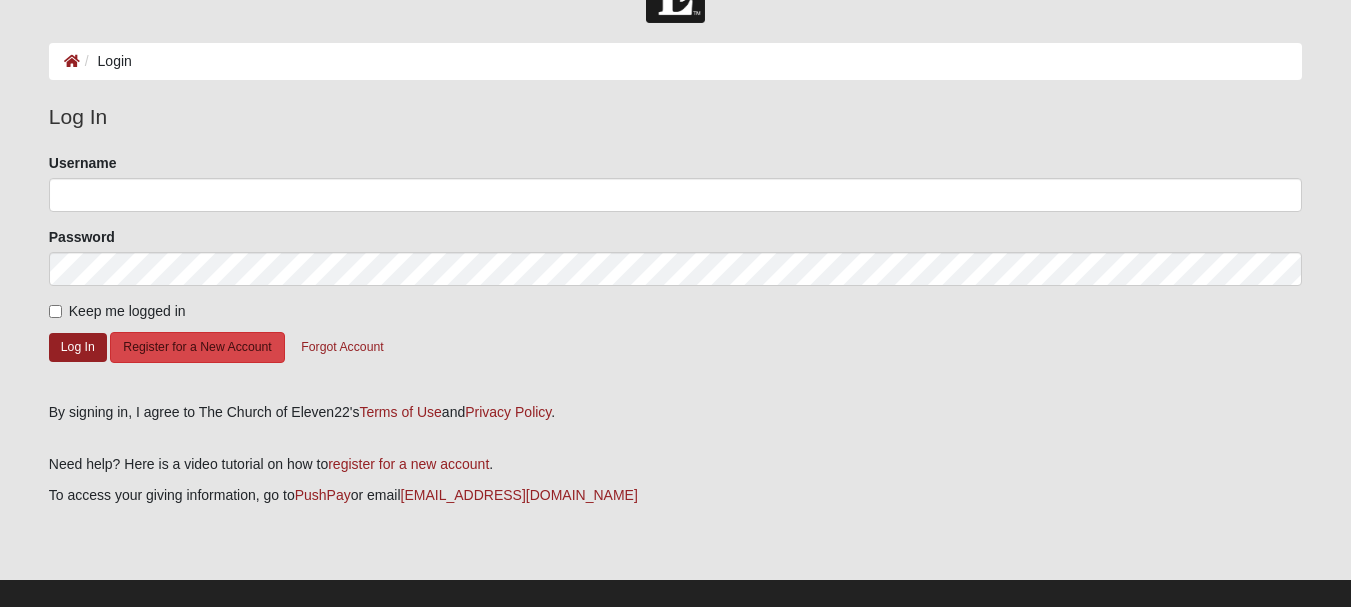 scroll, scrollTop: 85, scrollLeft: 0, axis: vertical 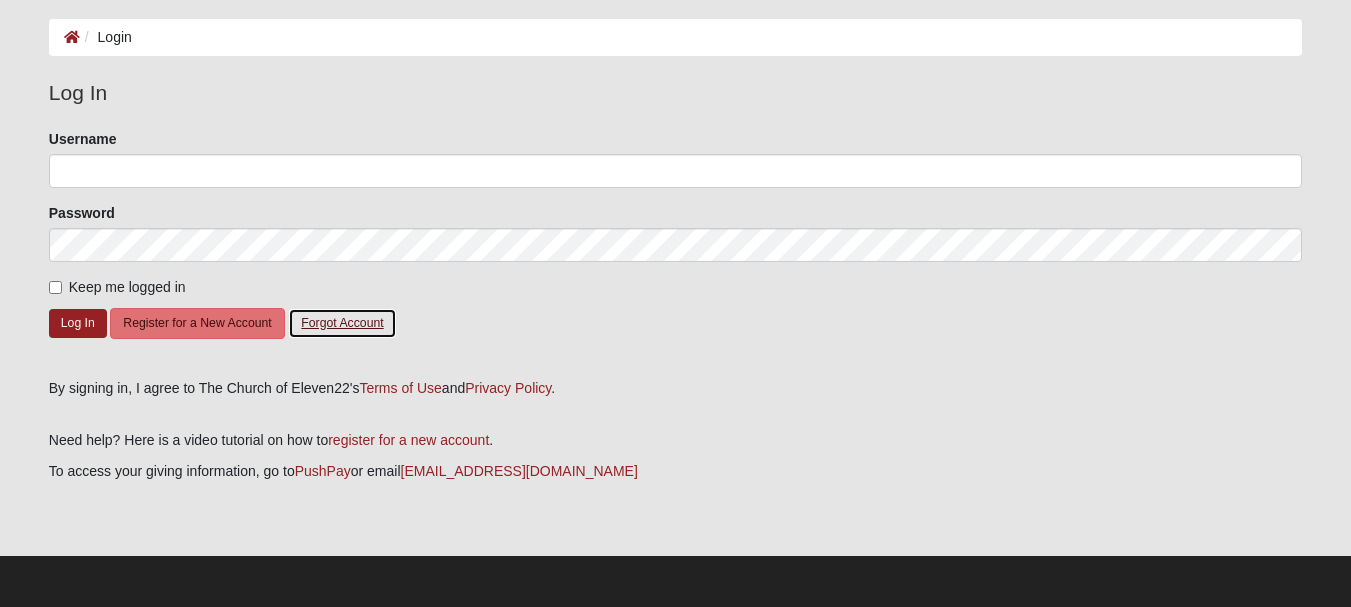 click on "Forgot Account" 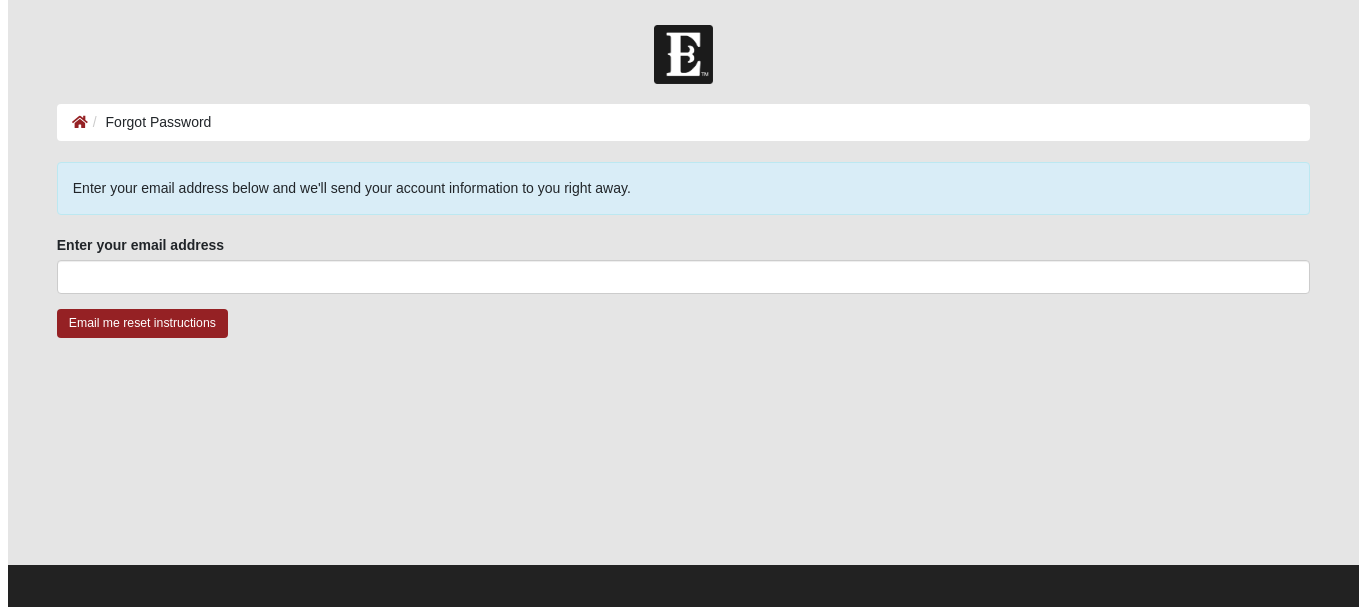 scroll, scrollTop: 0, scrollLeft: 0, axis: both 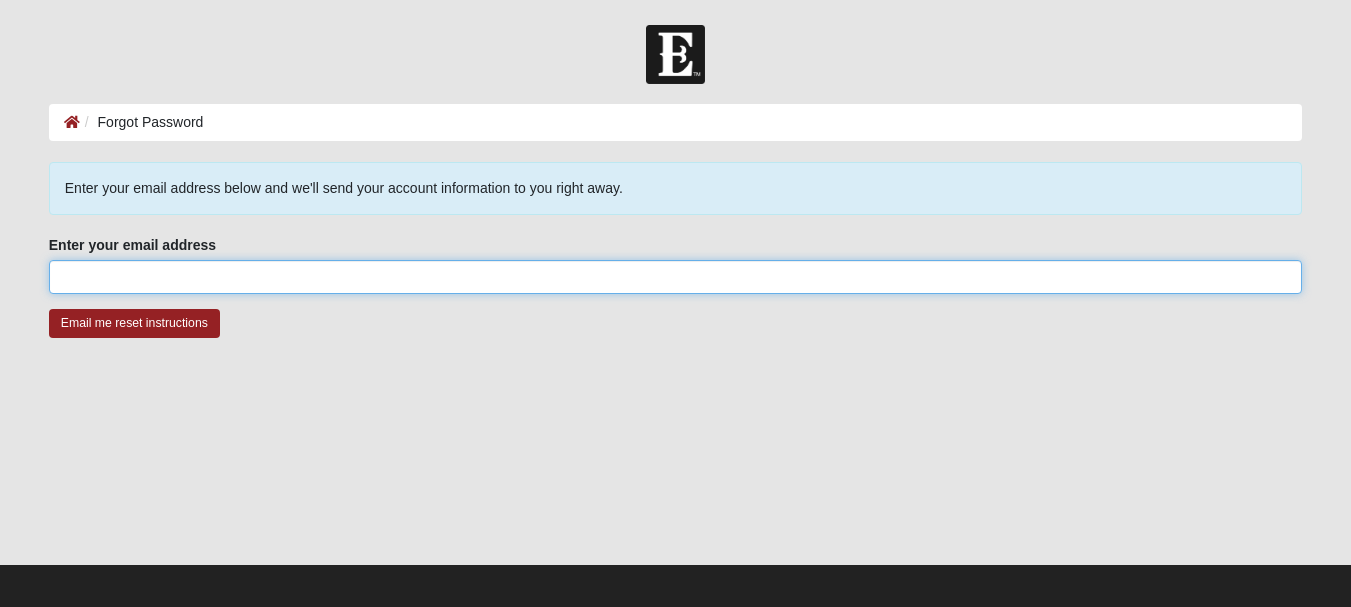 click on "Enter your email address" at bounding box center (675, 277) 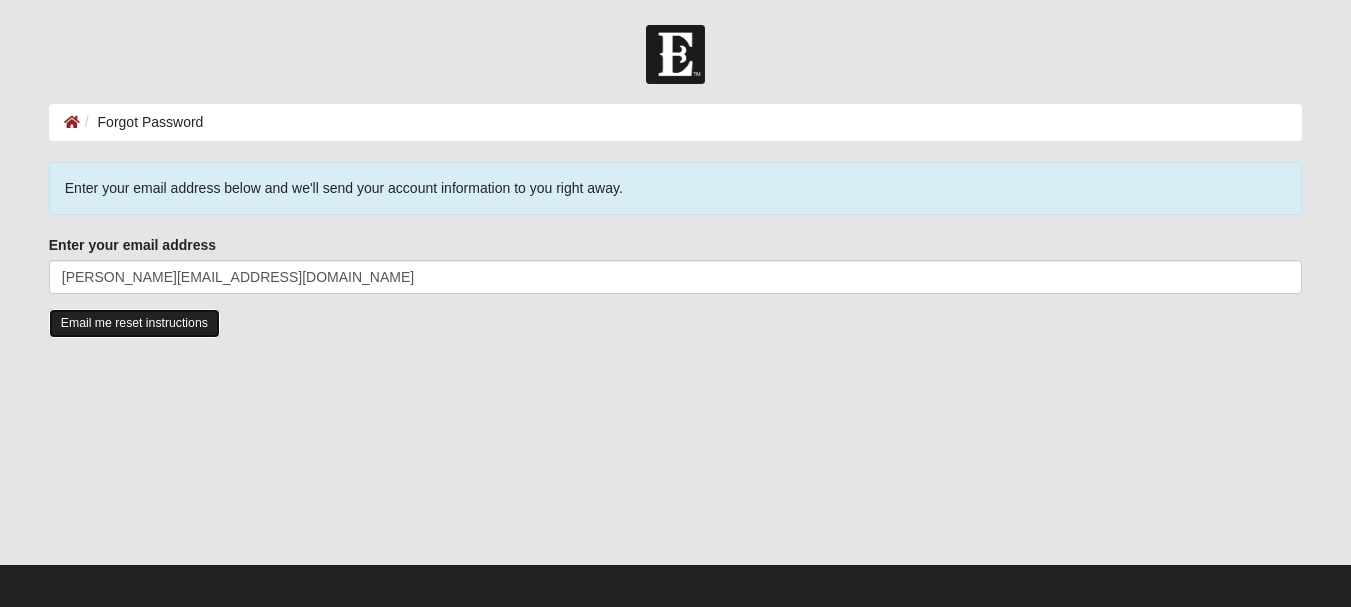 click on "Email me reset instructions" at bounding box center (134, 323) 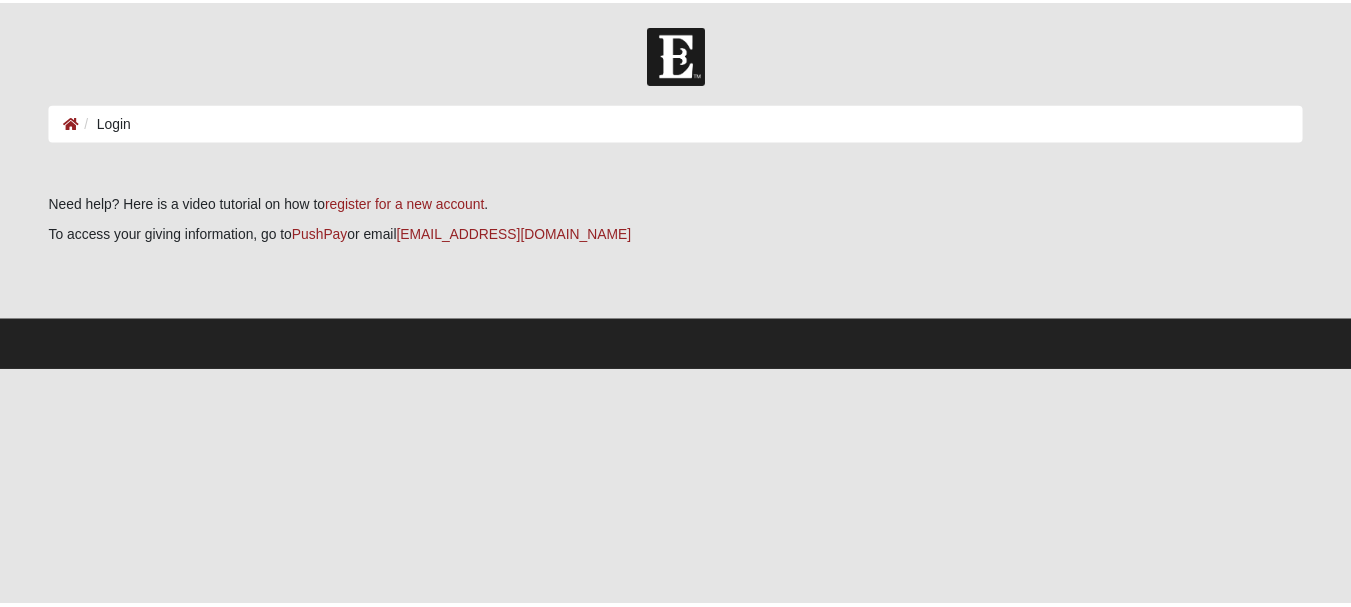 scroll, scrollTop: 0, scrollLeft: 0, axis: both 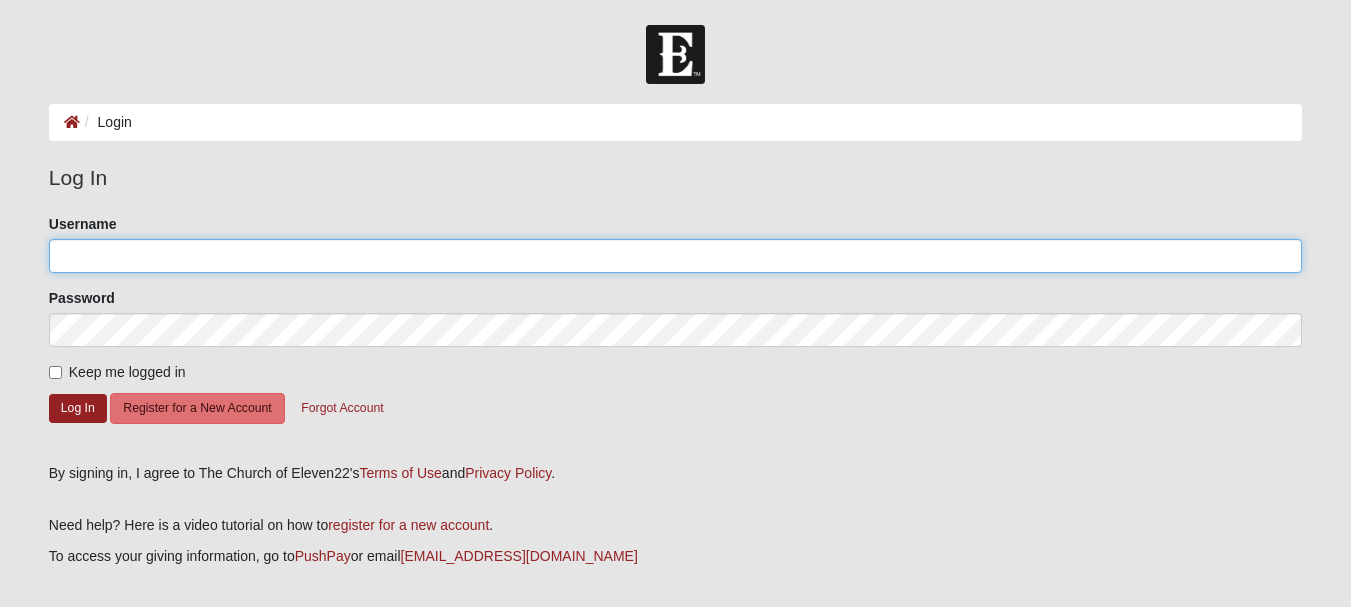 click on "Username" 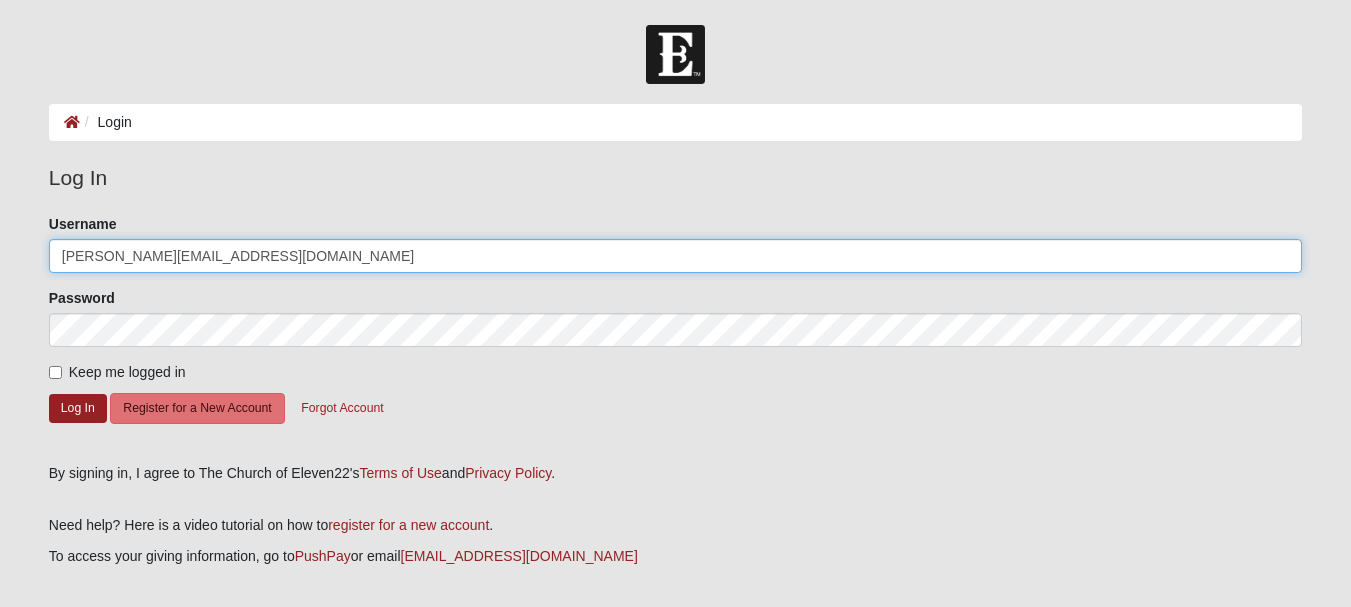type on "[PERSON_NAME][EMAIL_ADDRESS][DOMAIN_NAME]" 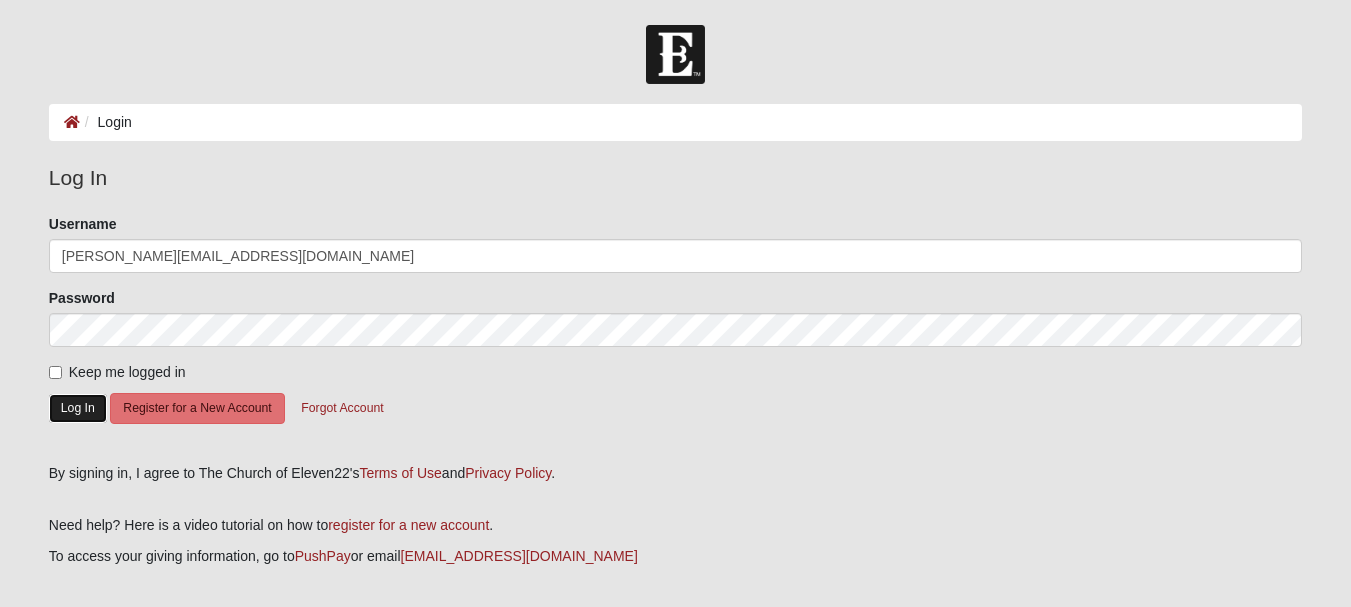 click on "Log In" 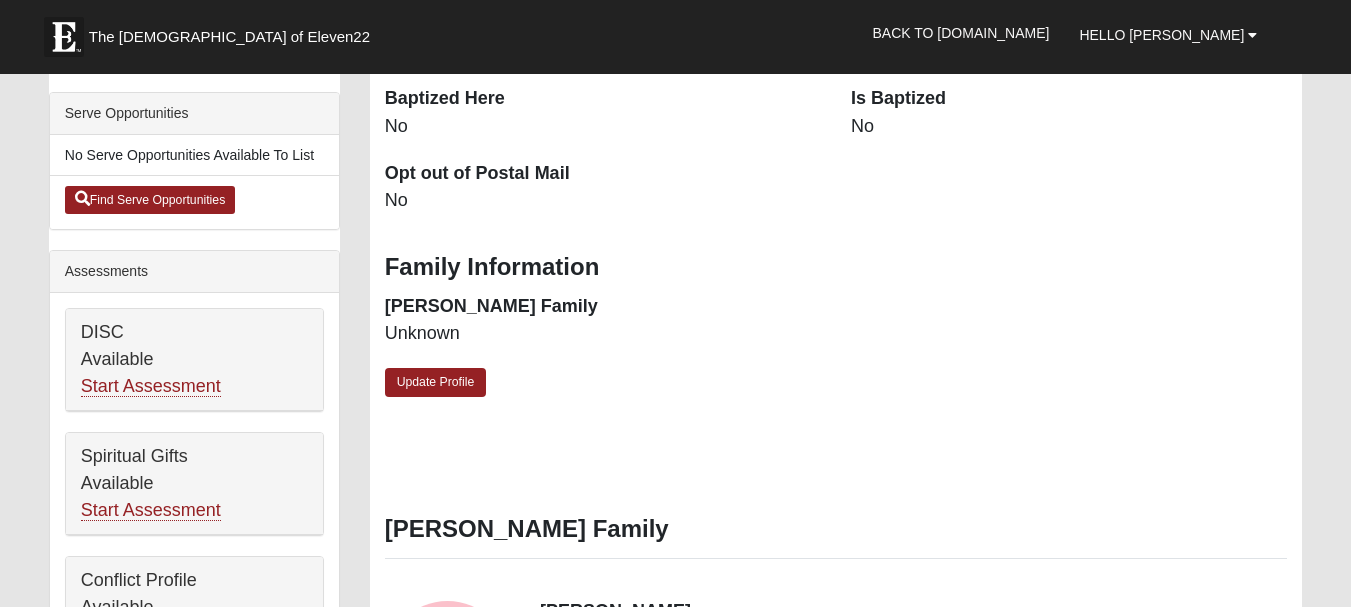 scroll, scrollTop: 600, scrollLeft: 0, axis: vertical 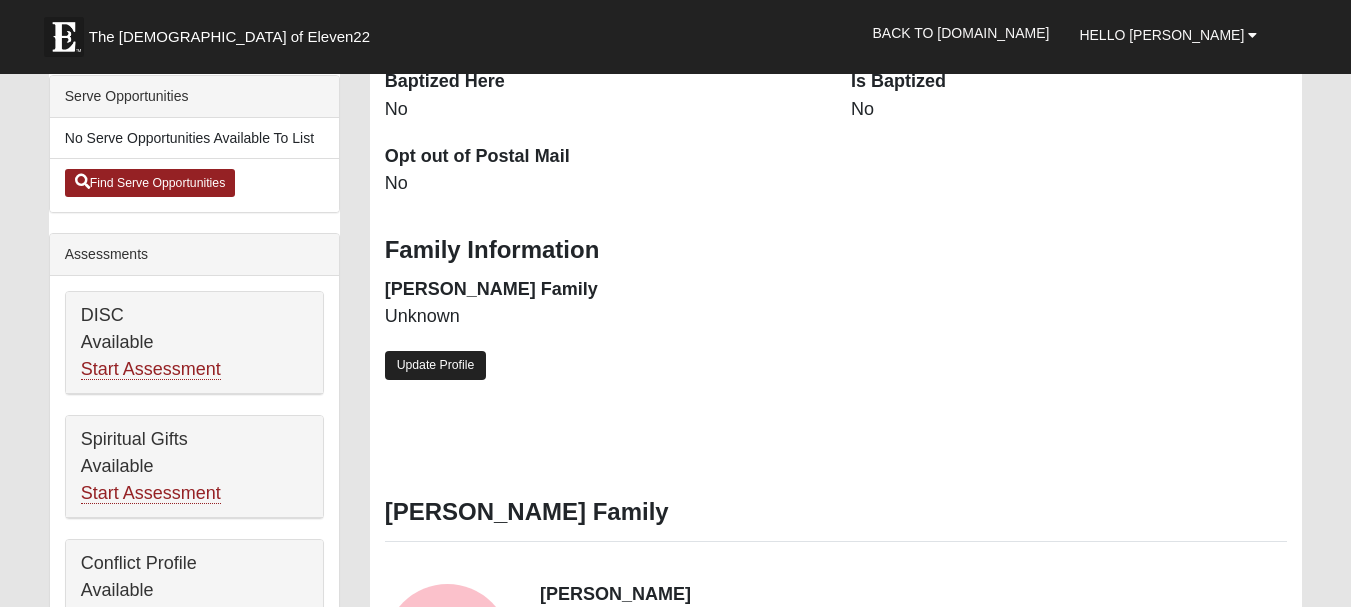 click on "Update Profile" at bounding box center (436, 365) 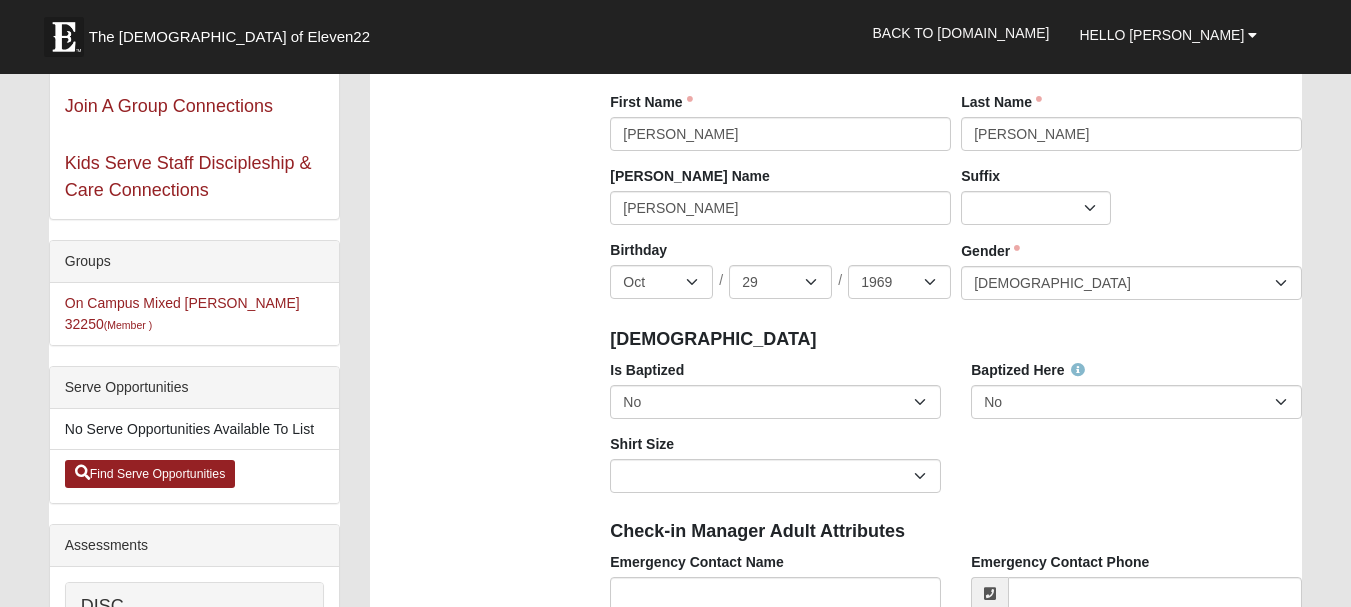 scroll, scrollTop: 300, scrollLeft: 0, axis: vertical 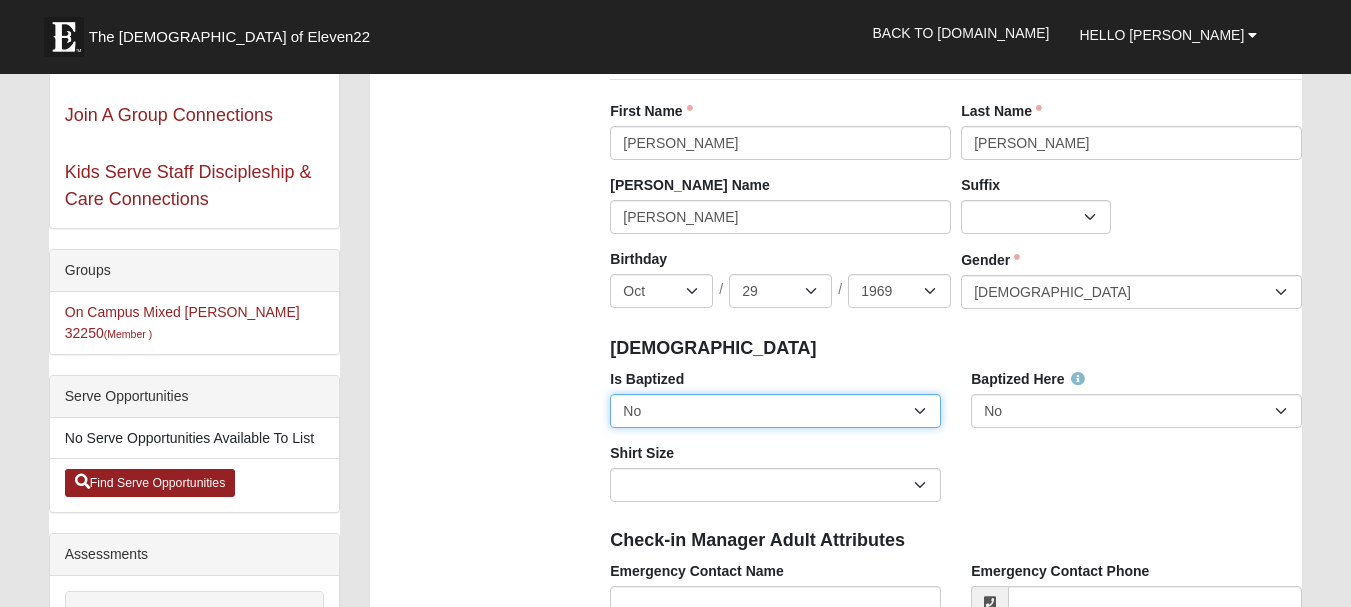 click on "No
Yes" at bounding box center (775, 411) 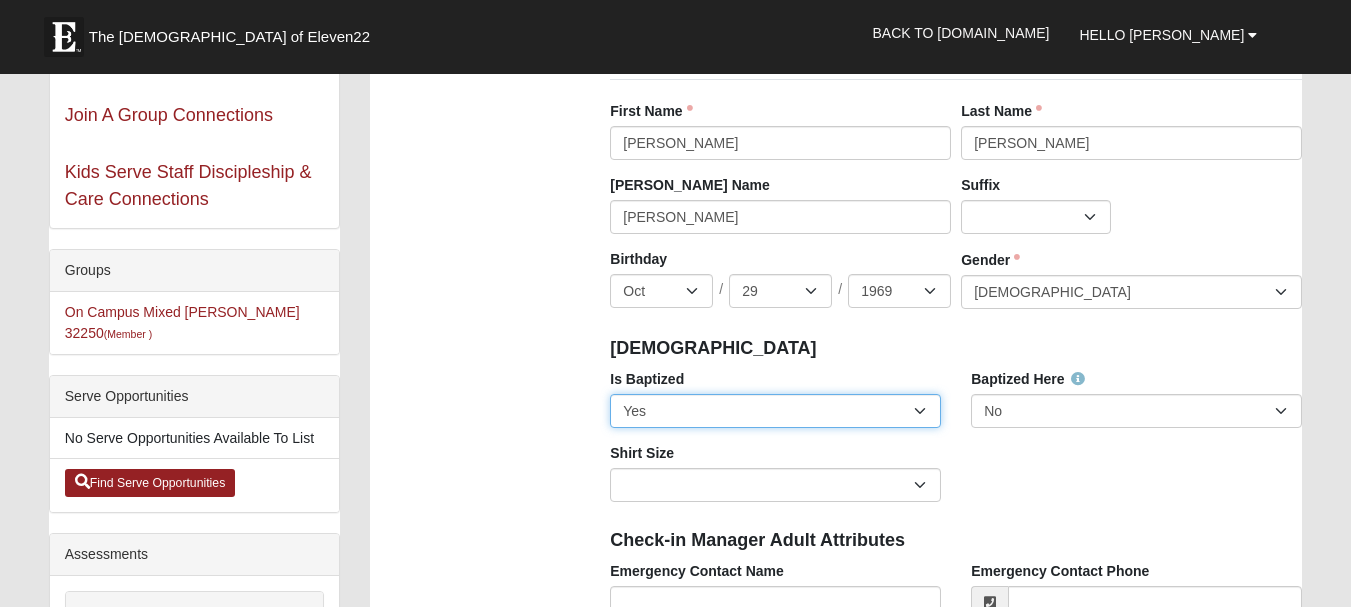 click on "No
Yes" at bounding box center (775, 411) 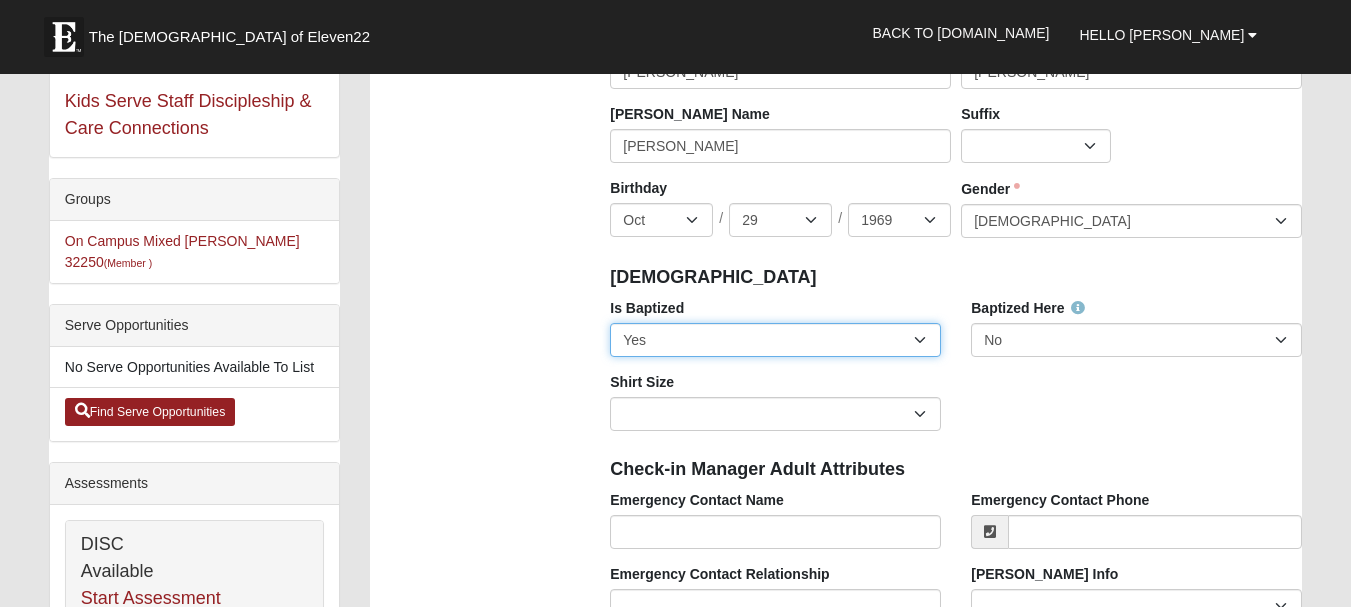 scroll, scrollTop: 400, scrollLeft: 0, axis: vertical 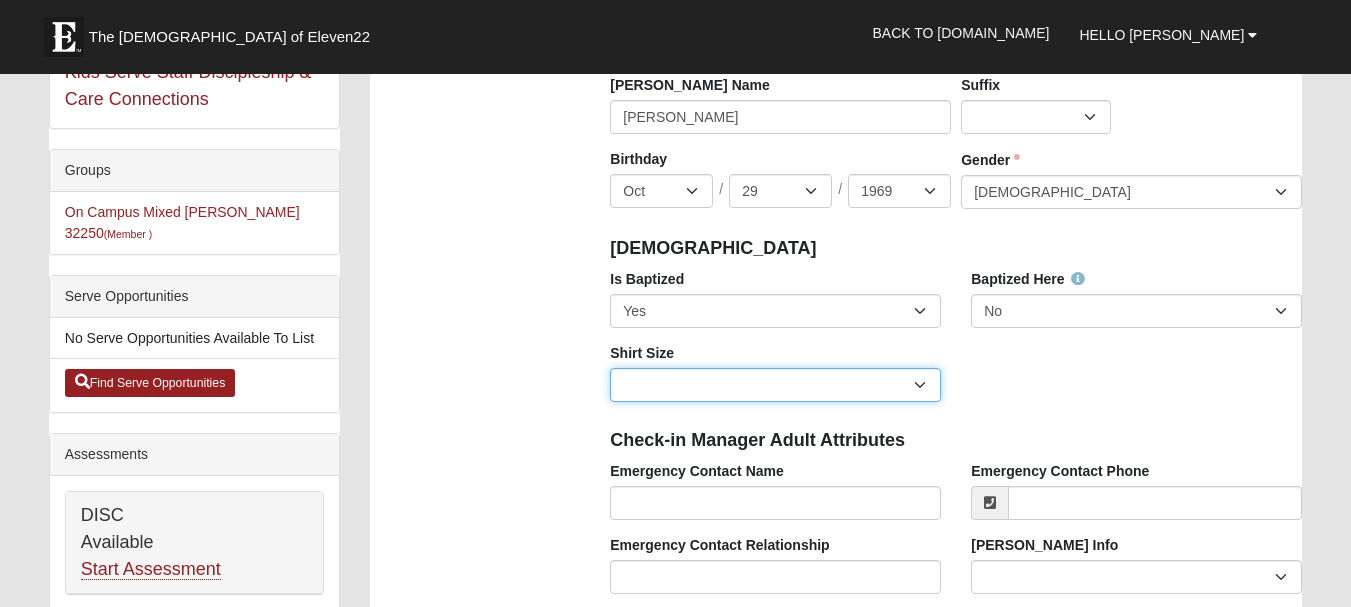 click on "Adult Small
Adult Medium
Adult Large
Adult XL
Adult XXL
Adult 3XL
Adult 4XL
Youth Small
Youth Medium
Youth Large" at bounding box center [775, 385] 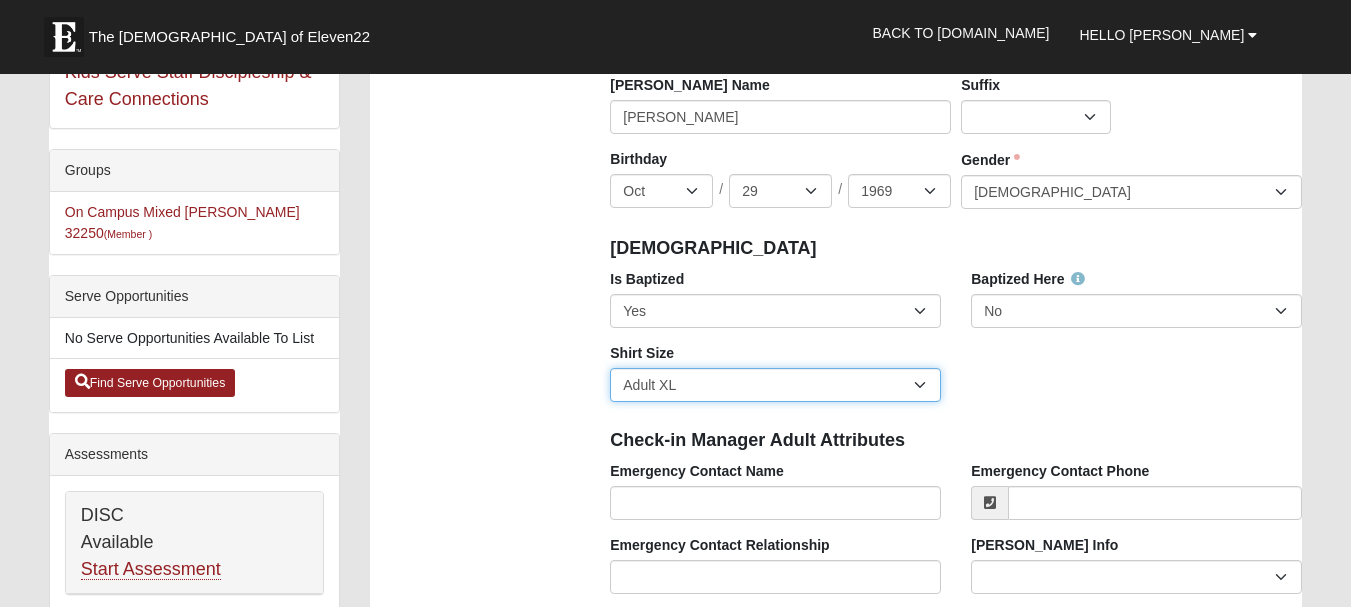 click on "Adult Small
Adult Medium
Adult Large
Adult XL
Adult XXL
Adult 3XL
Adult 4XL
Youth Small
Youth Medium
Youth Large" at bounding box center (775, 385) 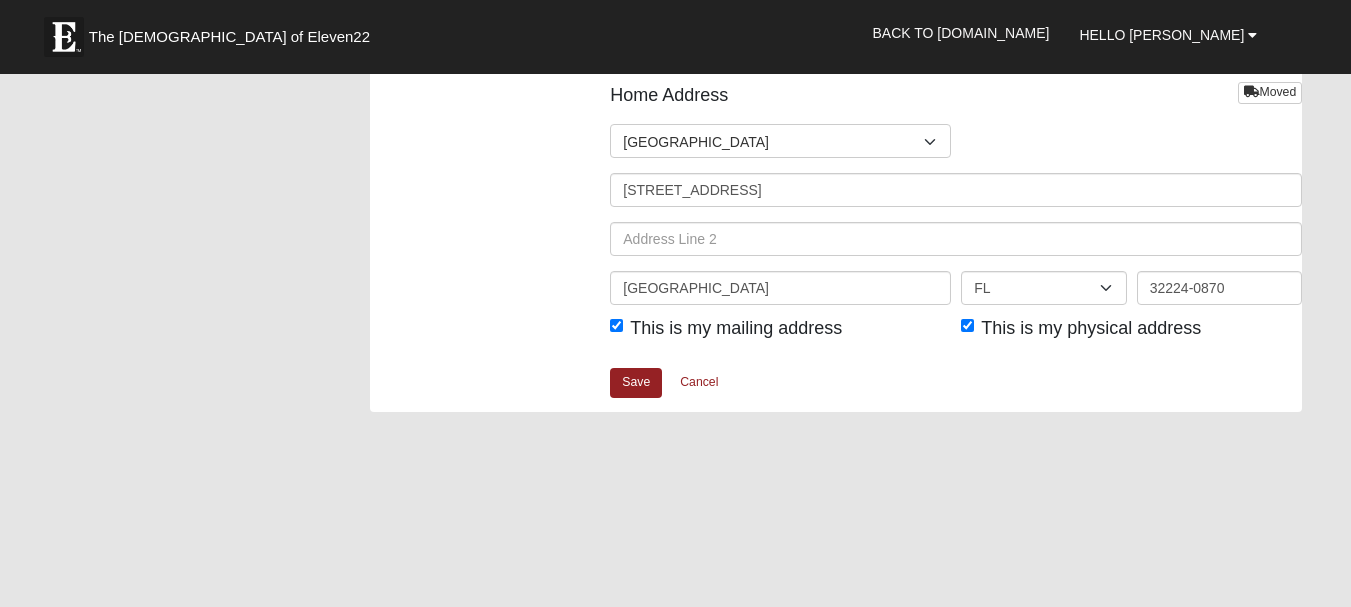 scroll, scrollTop: 2500, scrollLeft: 0, axis: vertical 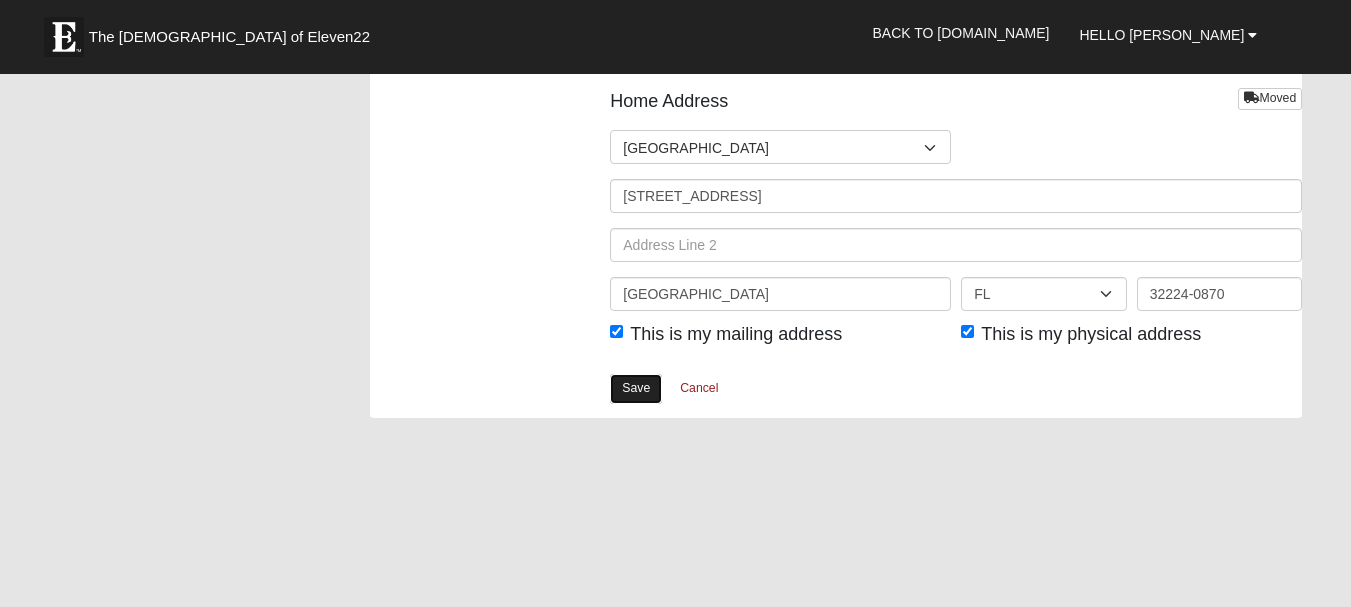 click on "Save" at bounding box center [636, 388] 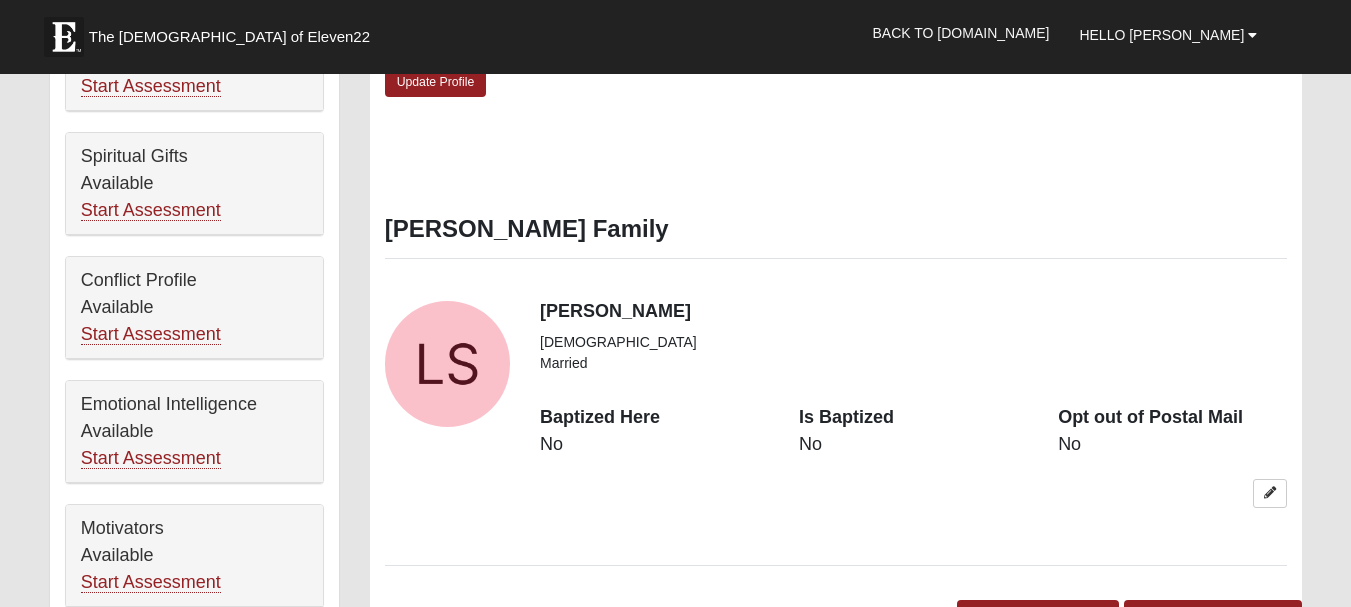 scroll, scrollTop: 900, scrollLeft: 0, axis: vertical 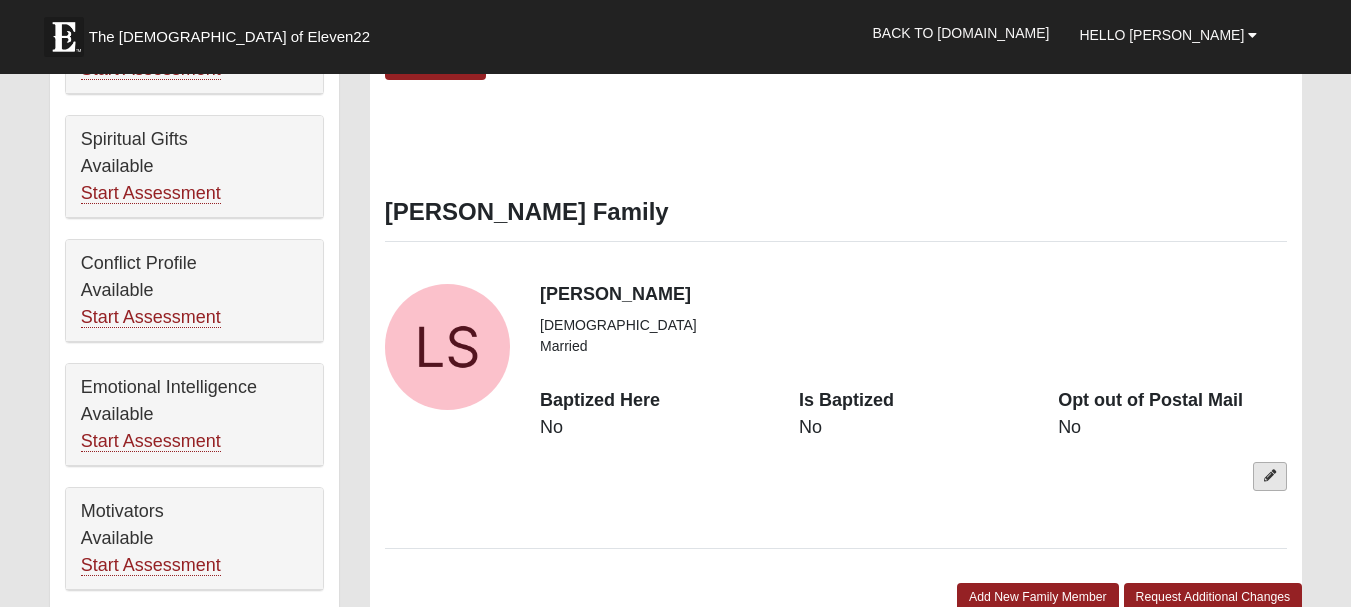 click at bounding box center (1270, 476) 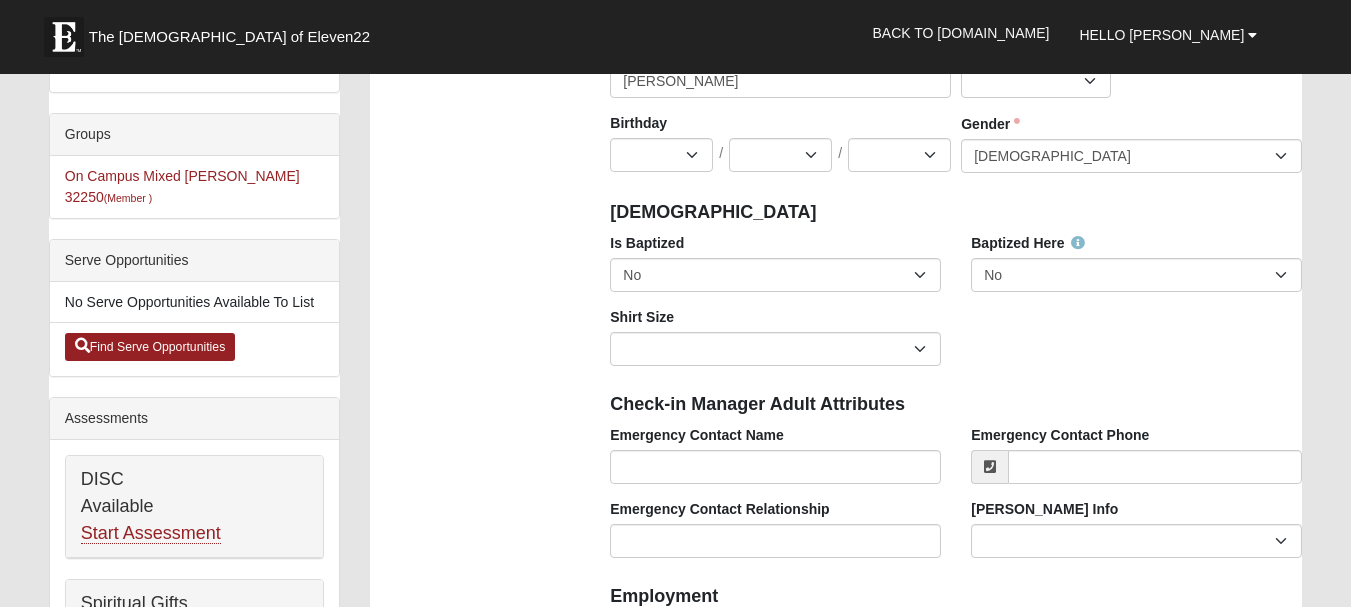 scroll, scrollTop: 400, scrollLeft: 0, axis: vertical 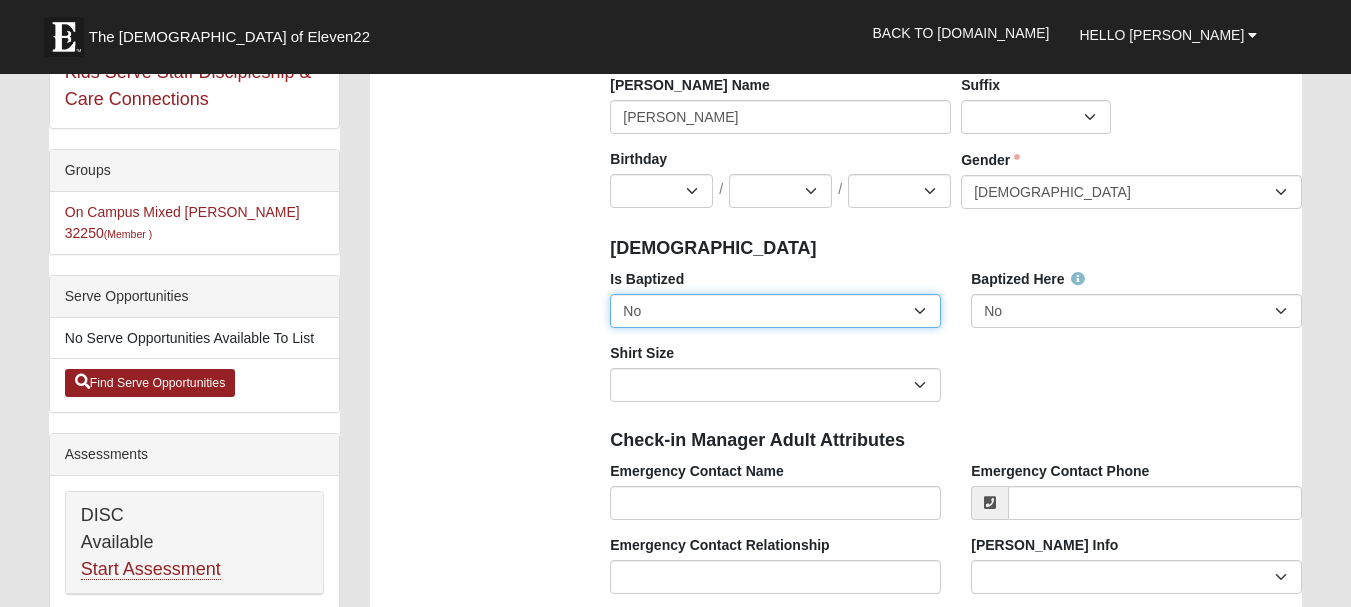 click on "No
Yes" at bounding box center (775, 311) 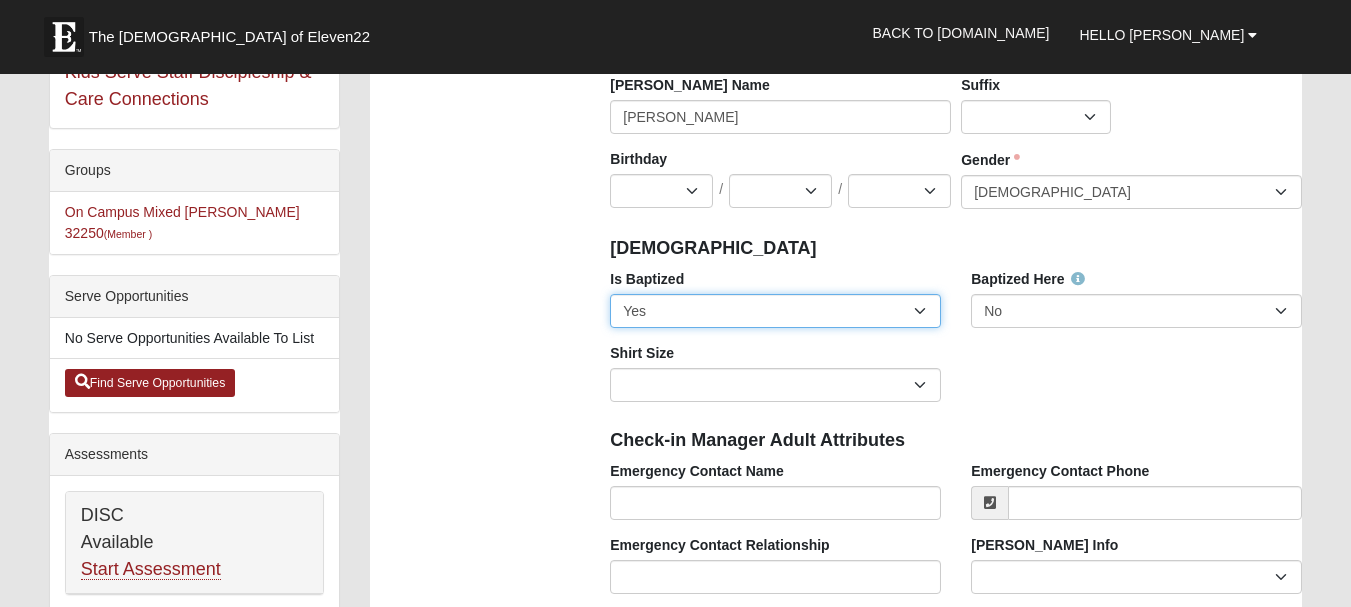 click on "No
Yes" at bounding box center [775, 311] 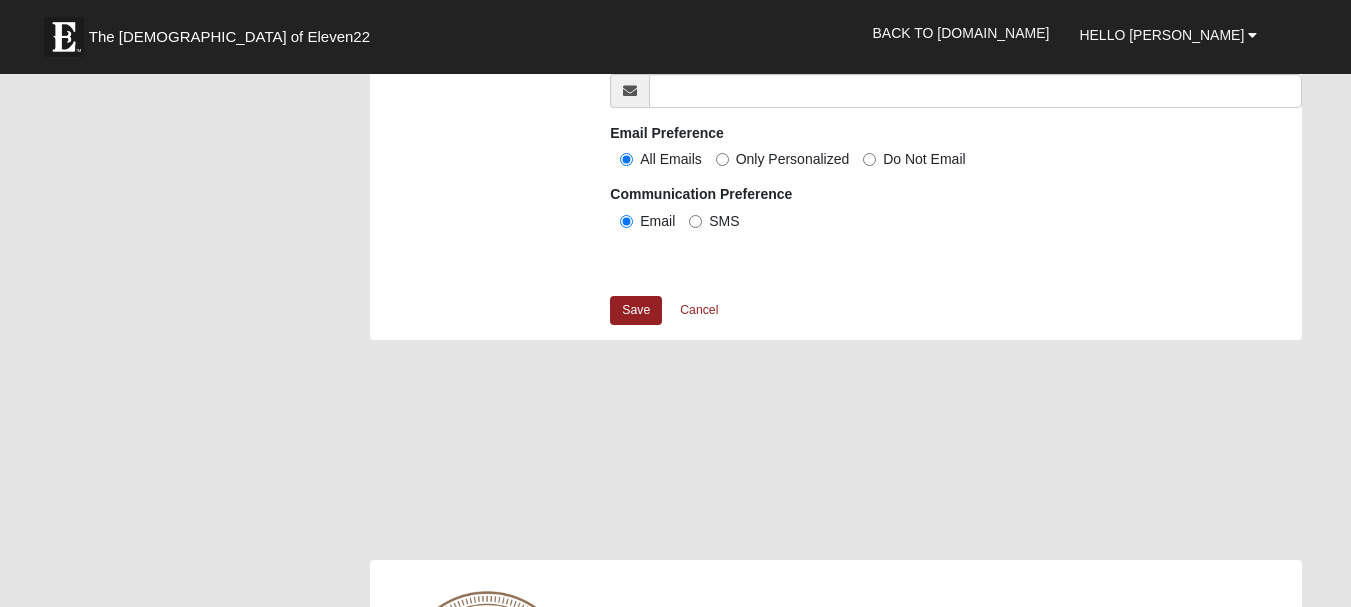 scroll, scrollTop: 2200, scrollLeft: 0, axis: vertical 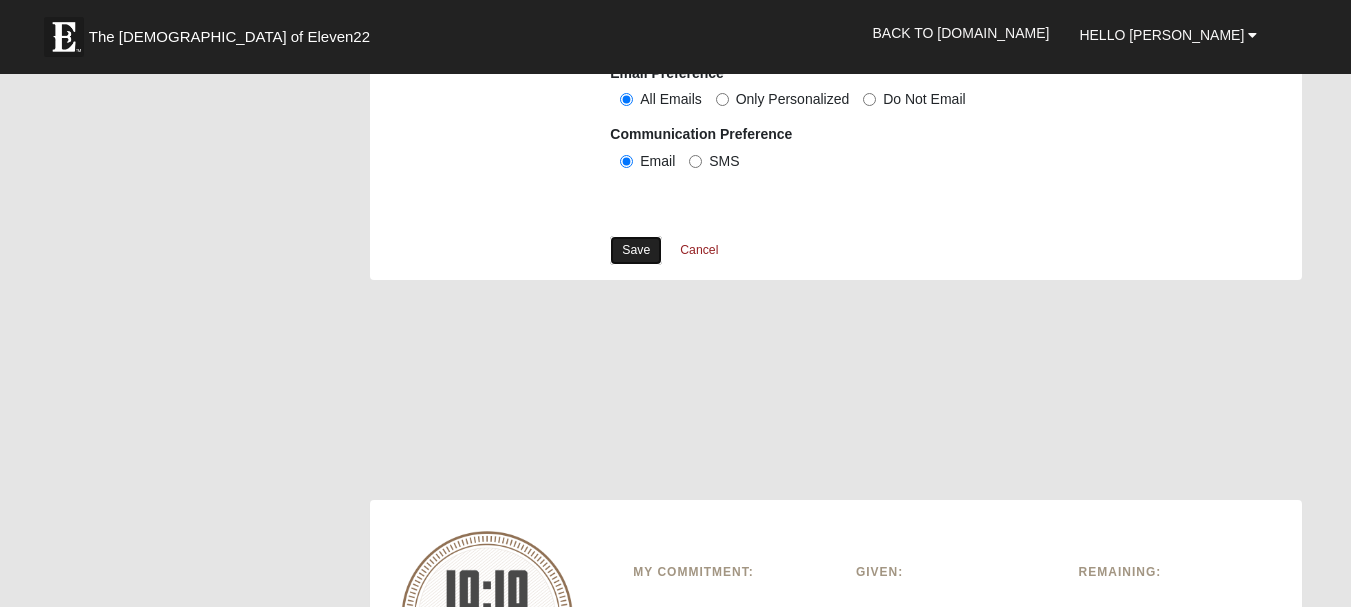 click on "Save" at bounding box center [636, 250] 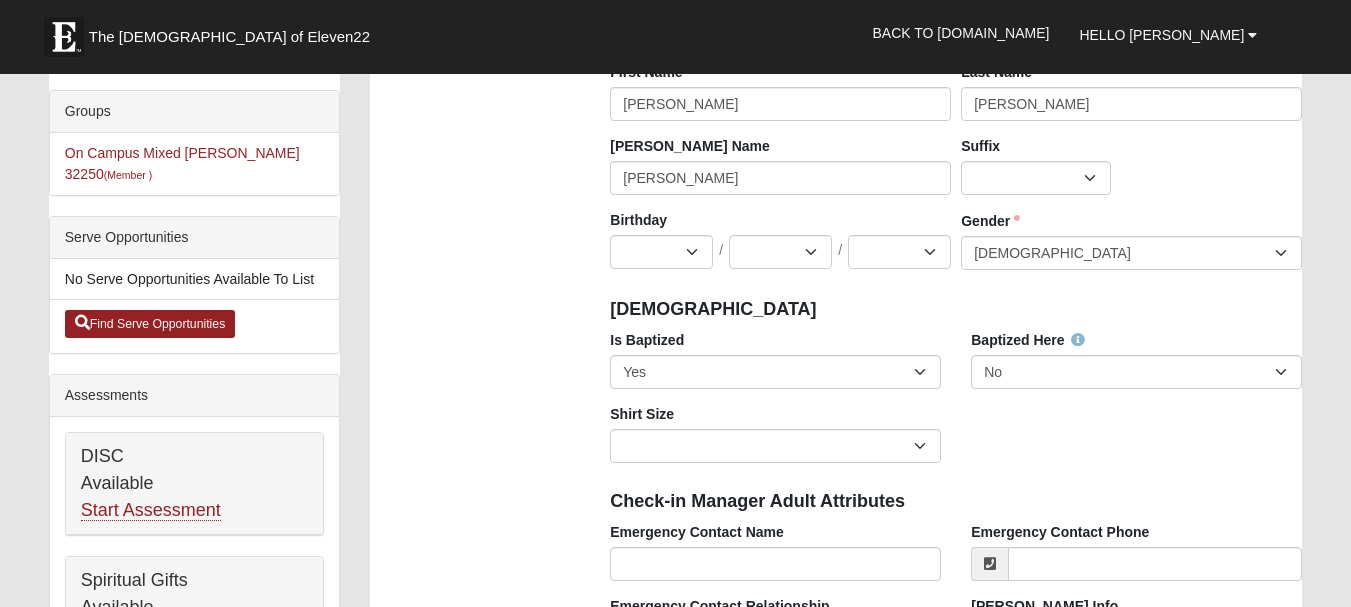 scroll, scrollTop: 500, scrollLeft: 0, axis: vertical 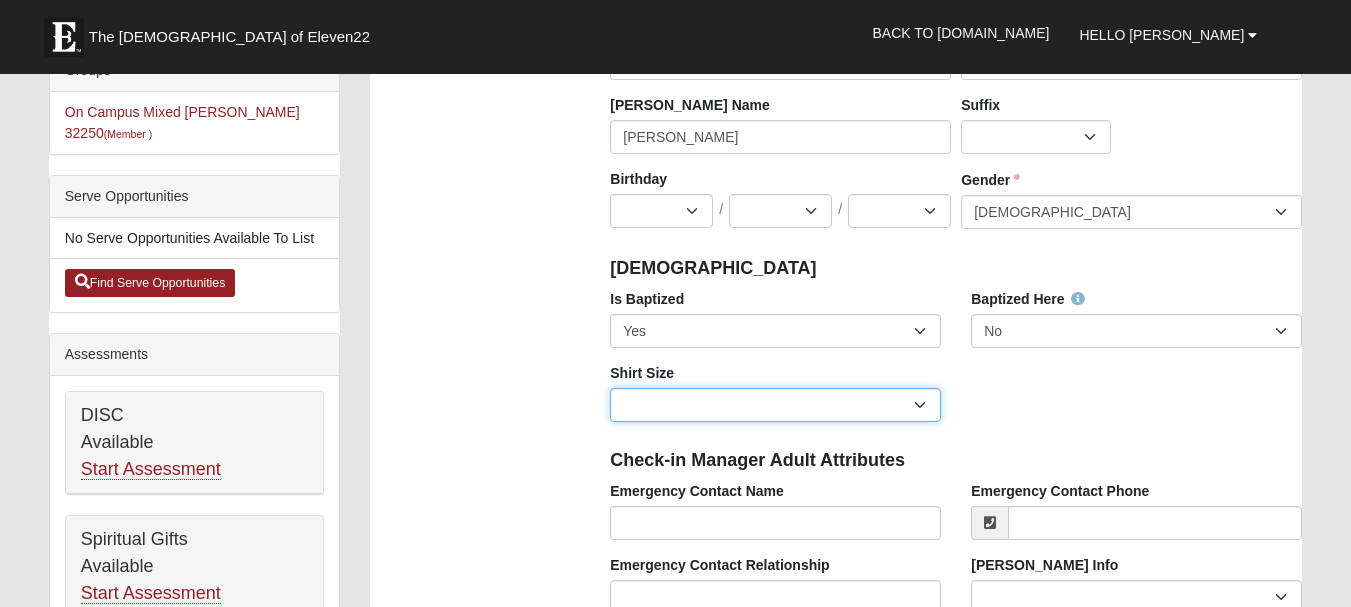 click on "Adult Small
Adult Medium
Adult Large
Adult XL
Adult XXL
Adult 3XL
Adult 4XL
Youth Small
Youth Medium
Youth Large" at bounding box center [775, 405] 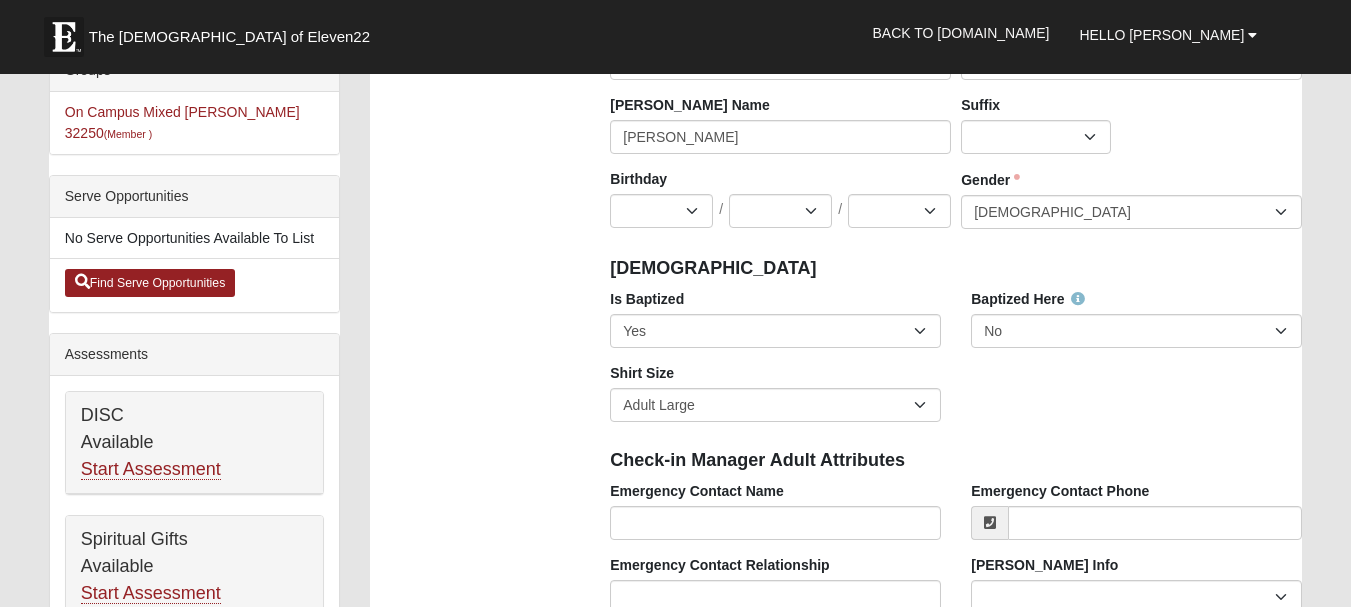 click on "Is Baptized
No
Yes
Baptized Here
No
Yes
Shirt Size
Adult Small
Adult Medium
Adult Large
Adult XL
Adult XXL
Adult 3XL
Adult 4XL
Youth Small
Youth Medium
Youth Large" at bounding box center [956, 363] 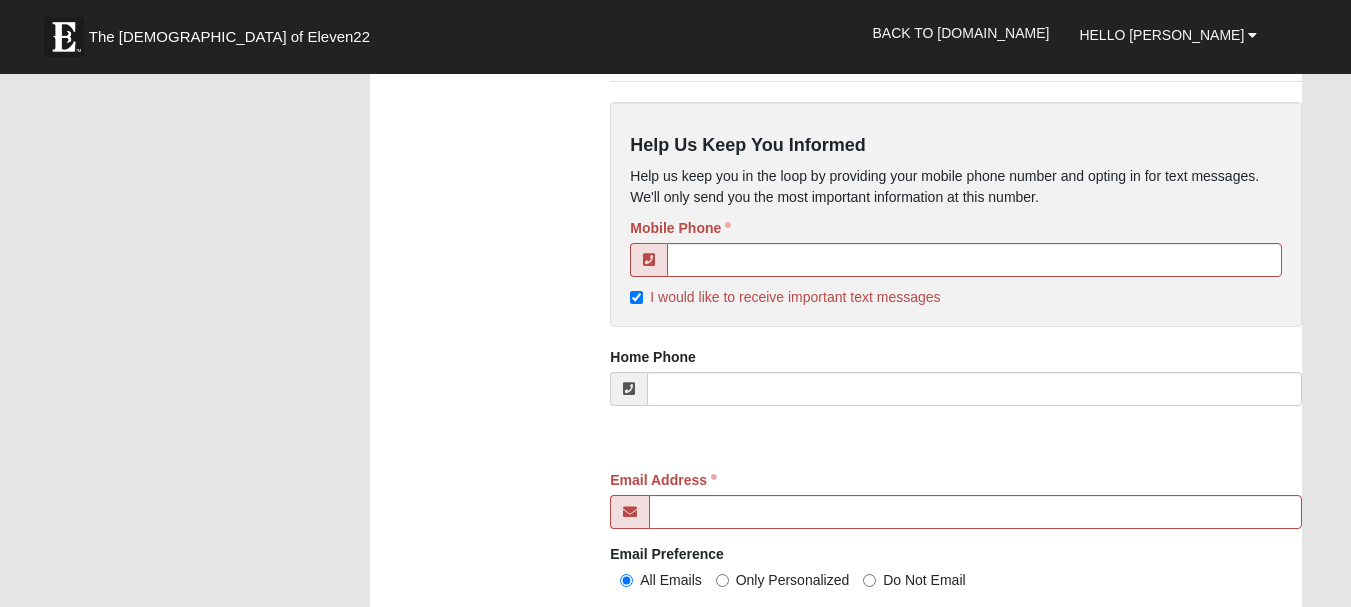 scroll, scrollTop: 1800, scrollLeft: 0, axis: vertical 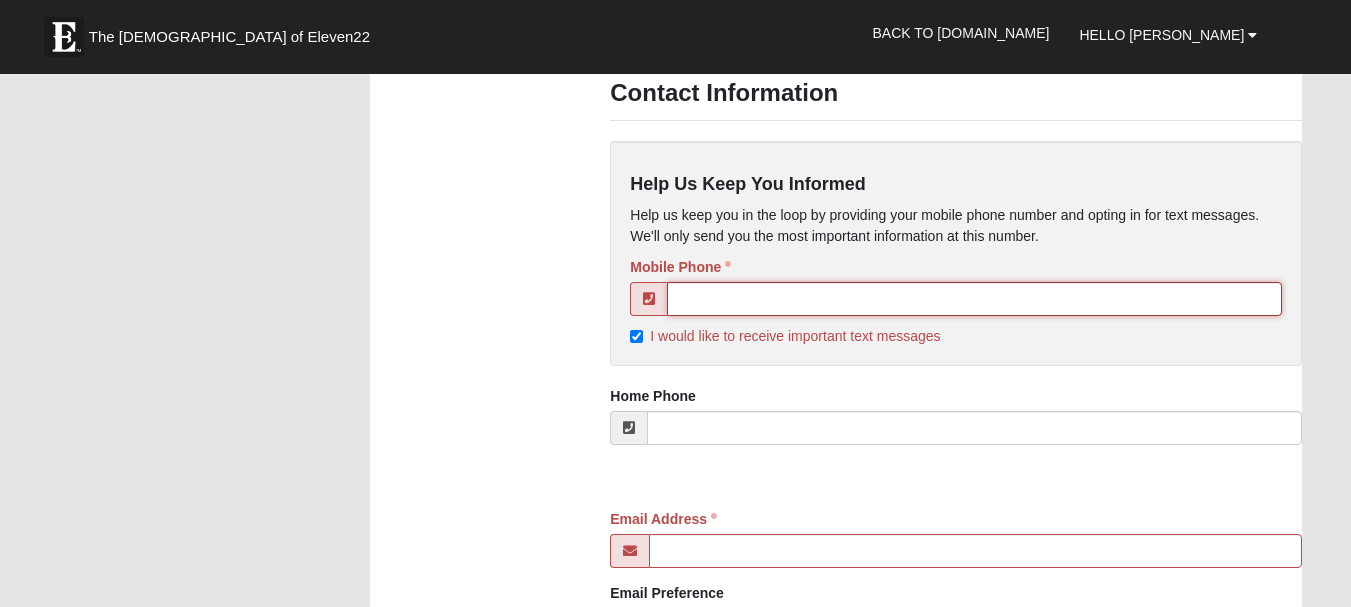 click at bounding box center (974, 299) 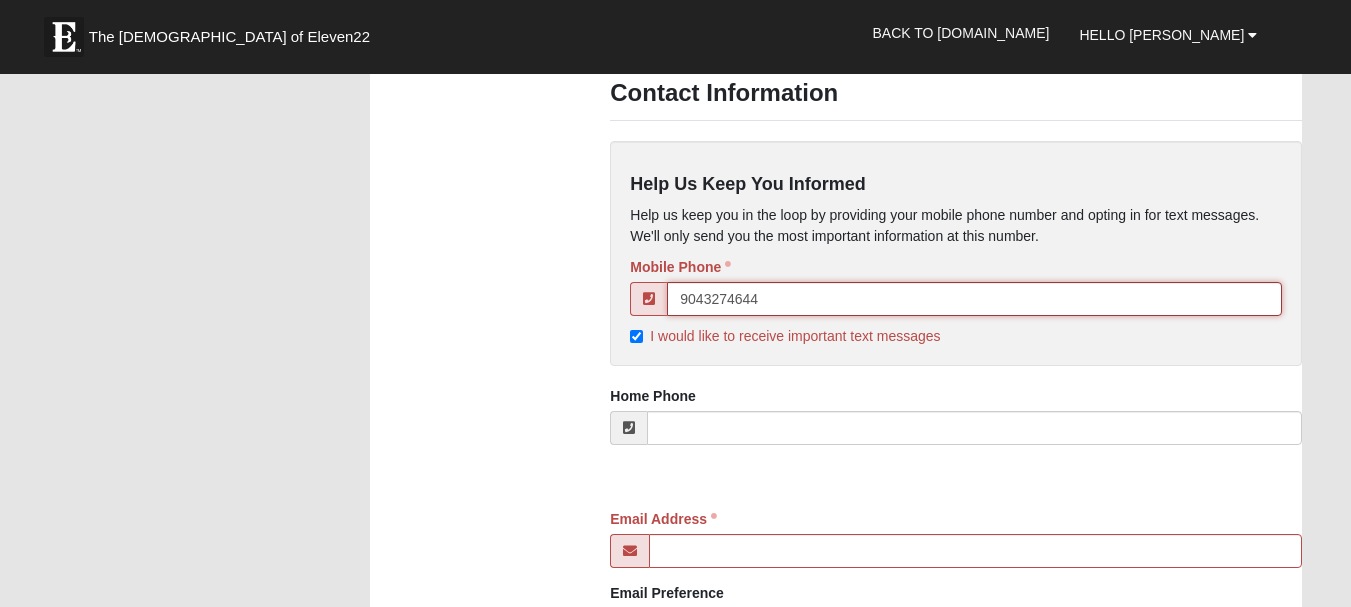 type on "[PHONE_NUMBER]" 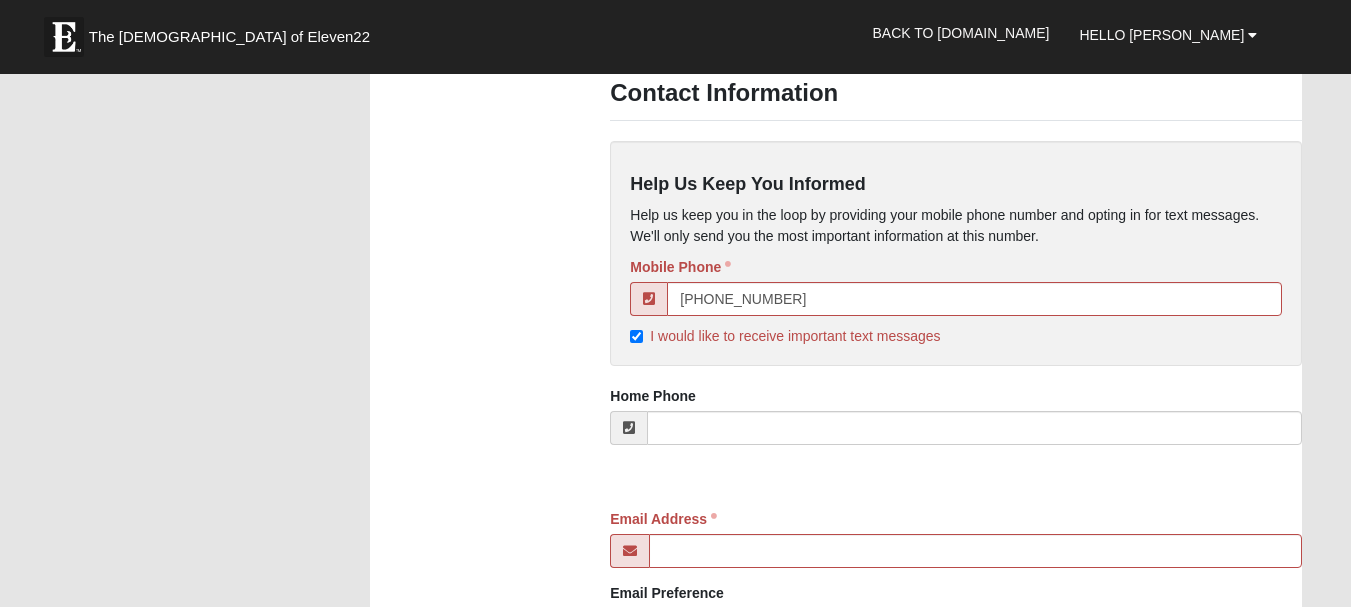 type on "[PERSON_NAME]" 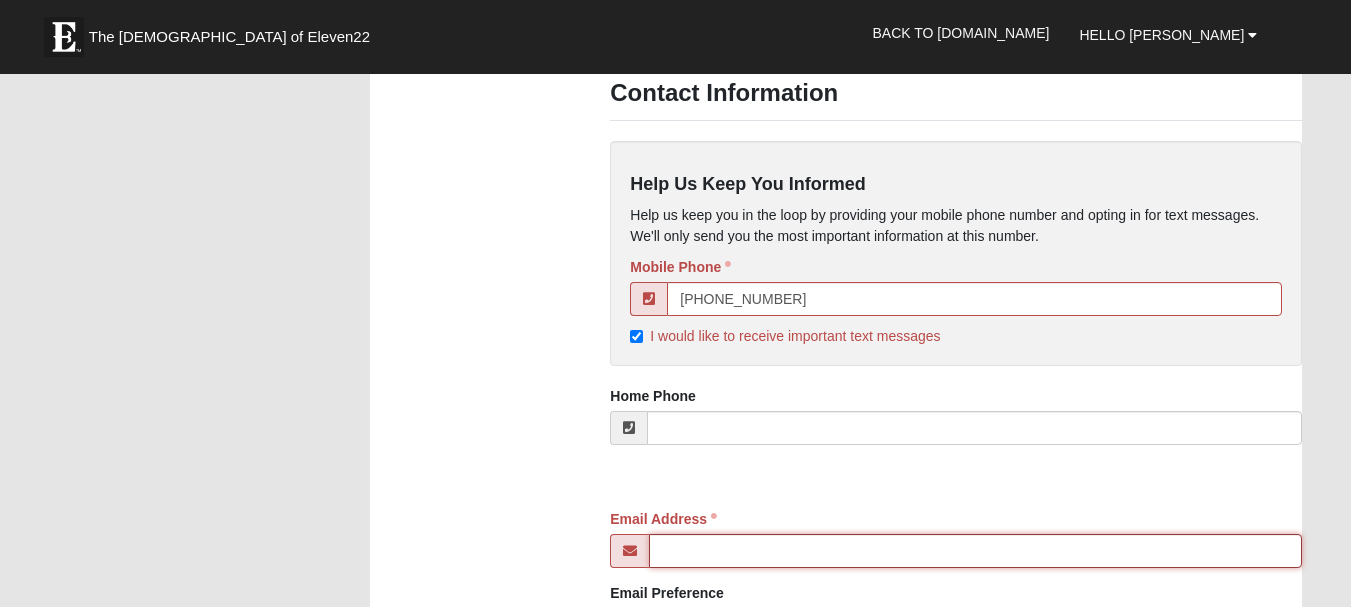 type on "[EMAIL_ADDRESS][DOMAIN_NAME]" 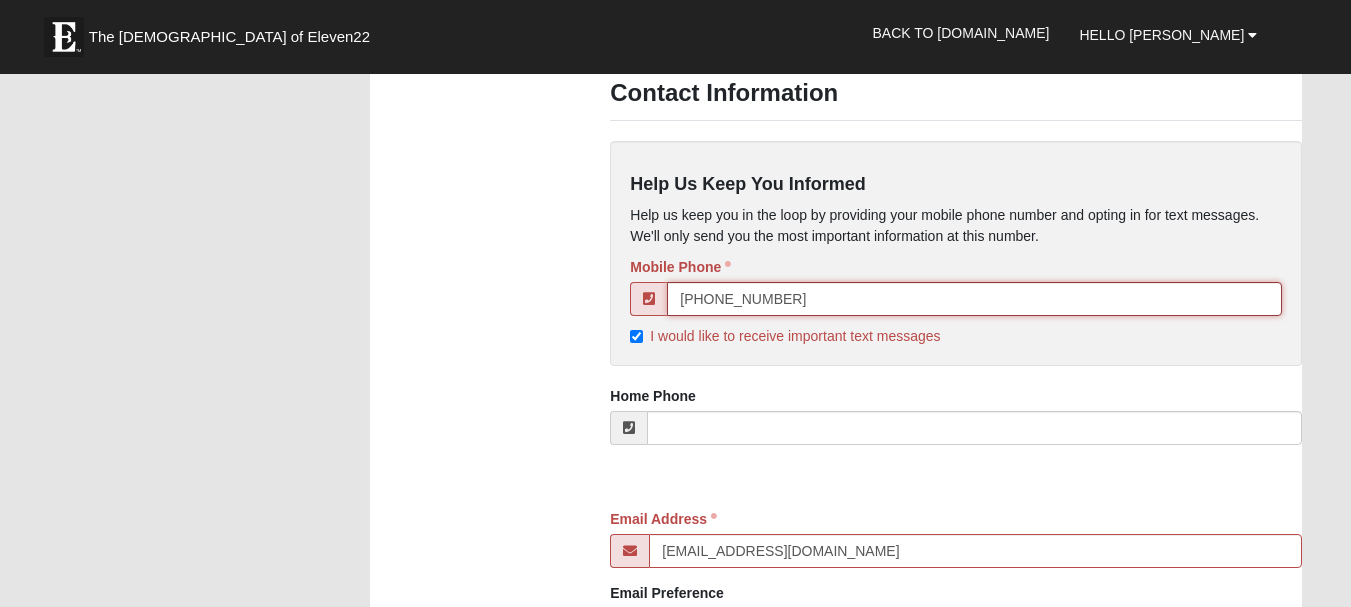 type on "[PHONE_NUMBER]" 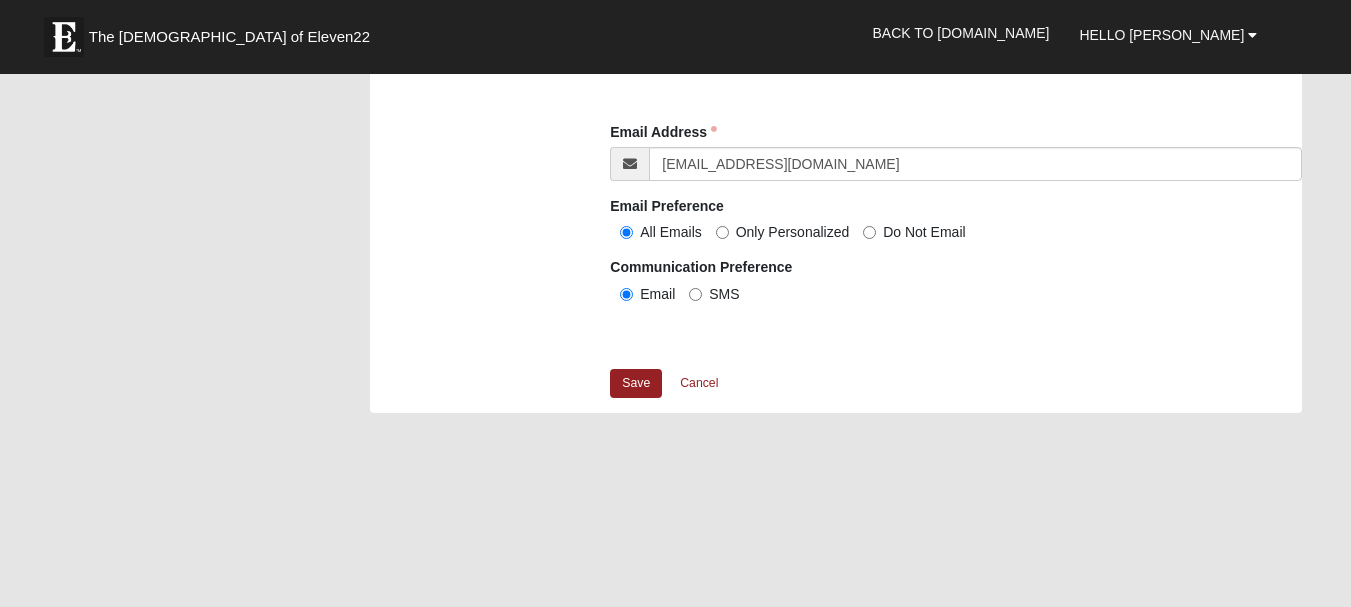 scroll, scrollTop: 2200, scrollLeft: 0, axis: vertical 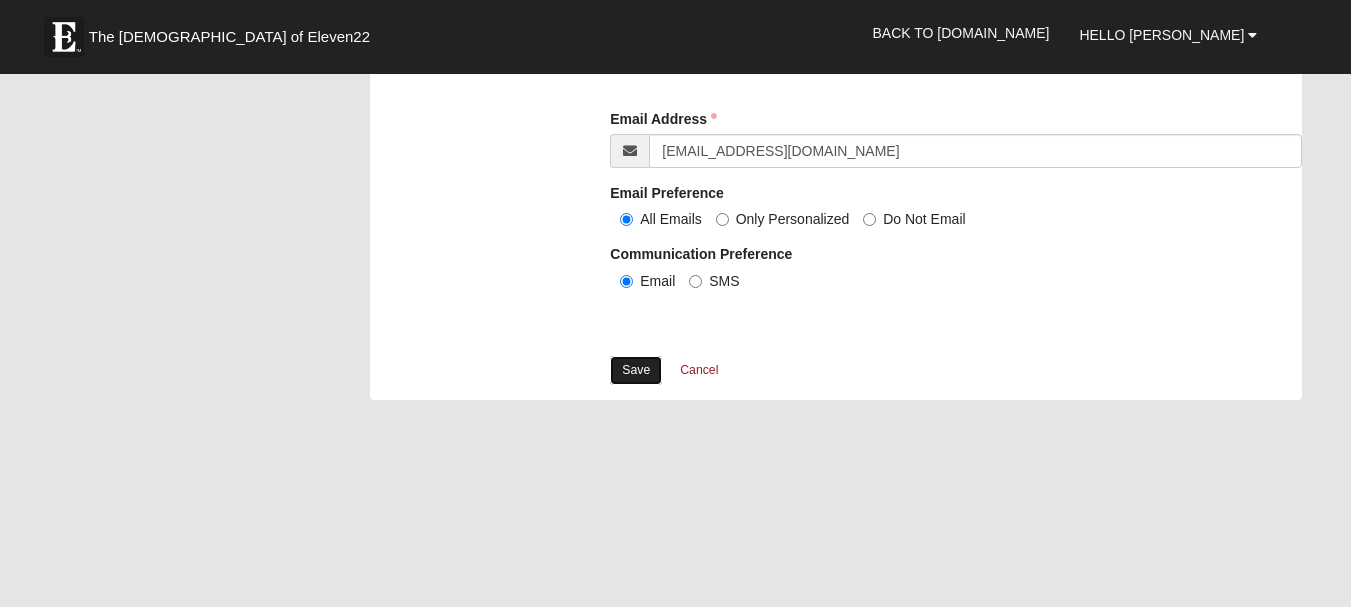 click on "Save" at bounding box center [636, 370] 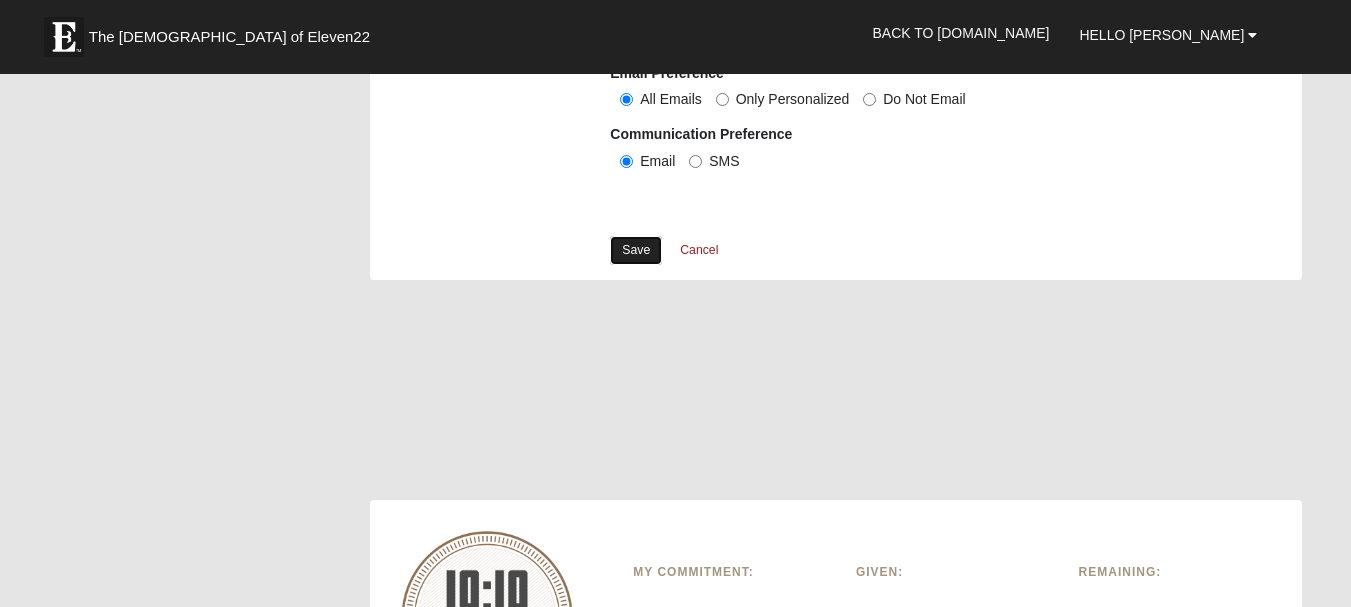 scroll, scrollTop: 2080, scrollLeft: 0, axis: vertical 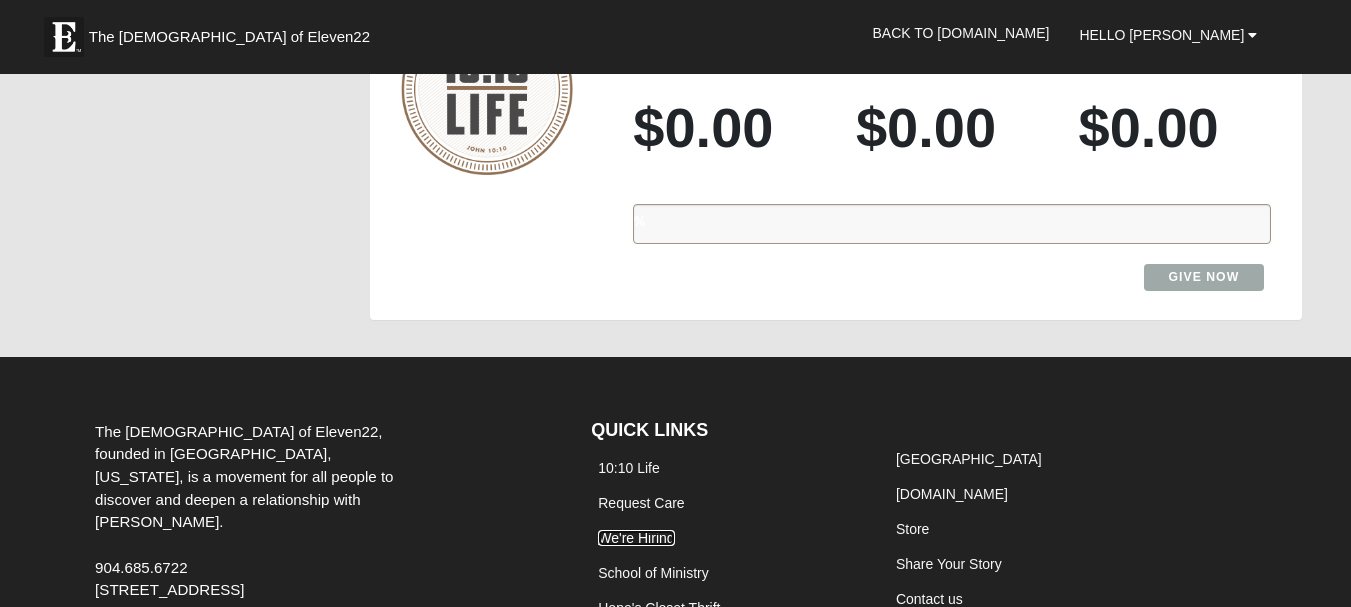 click on "We're Hiring" at bounding box center (636, 538) 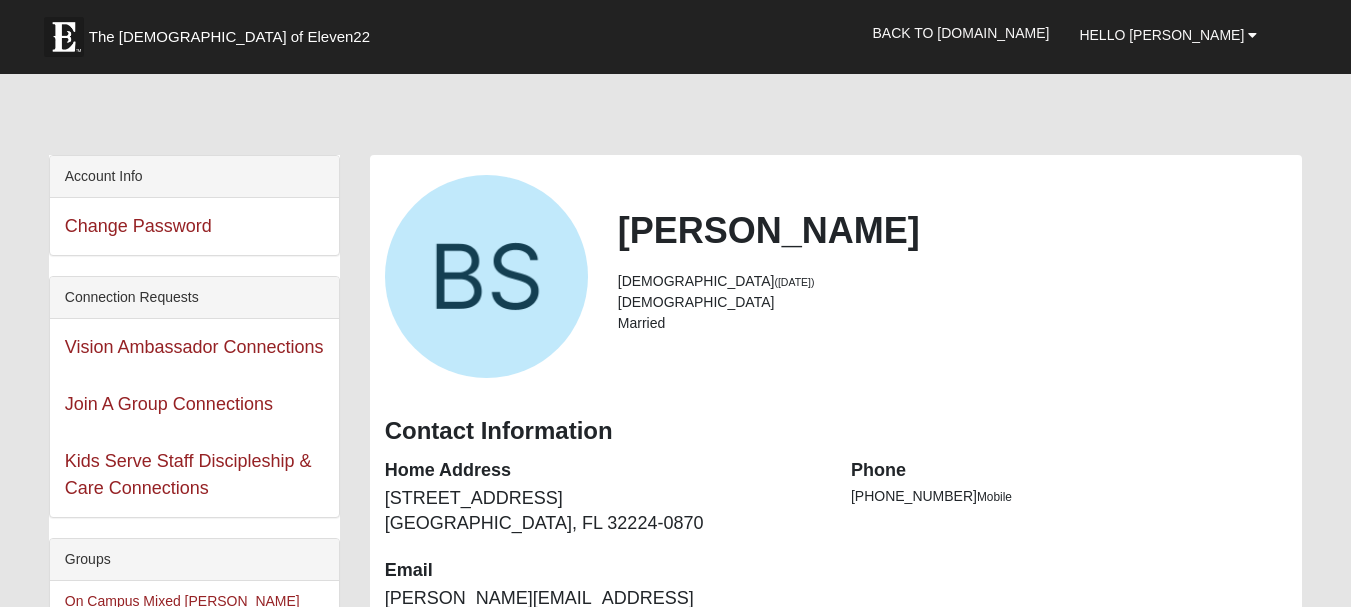 scroll, scrollTop: 0, scrollLeft: 0, axis: both 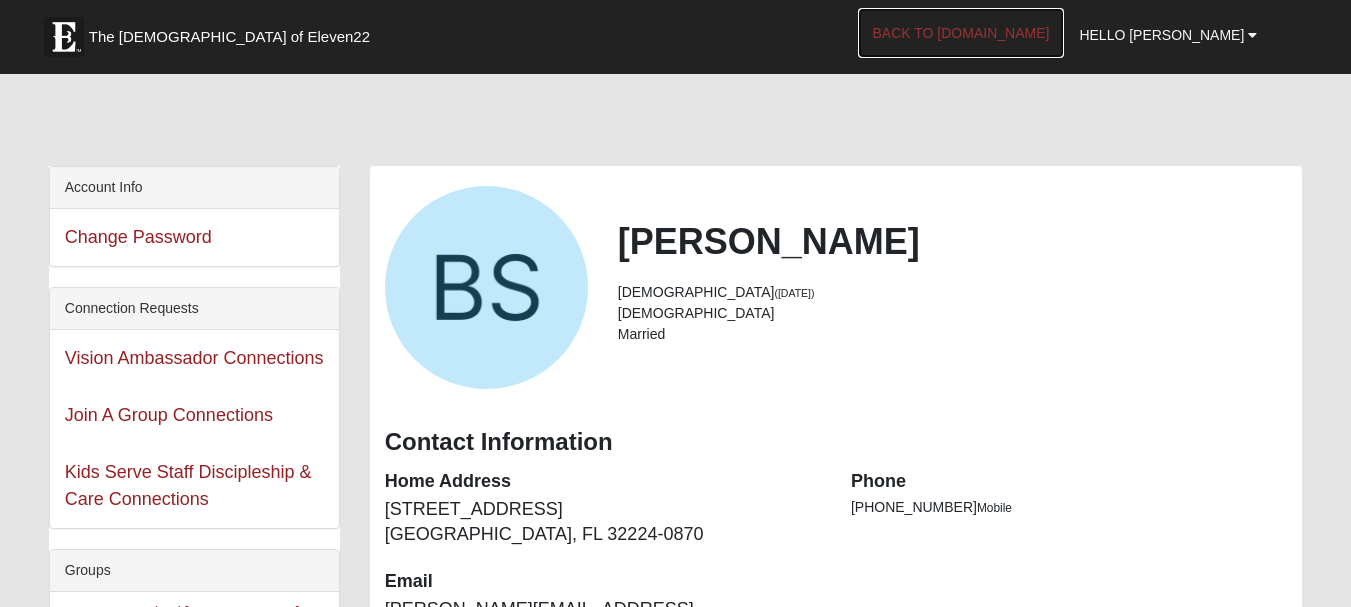 click on "Back to [DOMAIN_NAME]" at bounding box center [961, 33] 